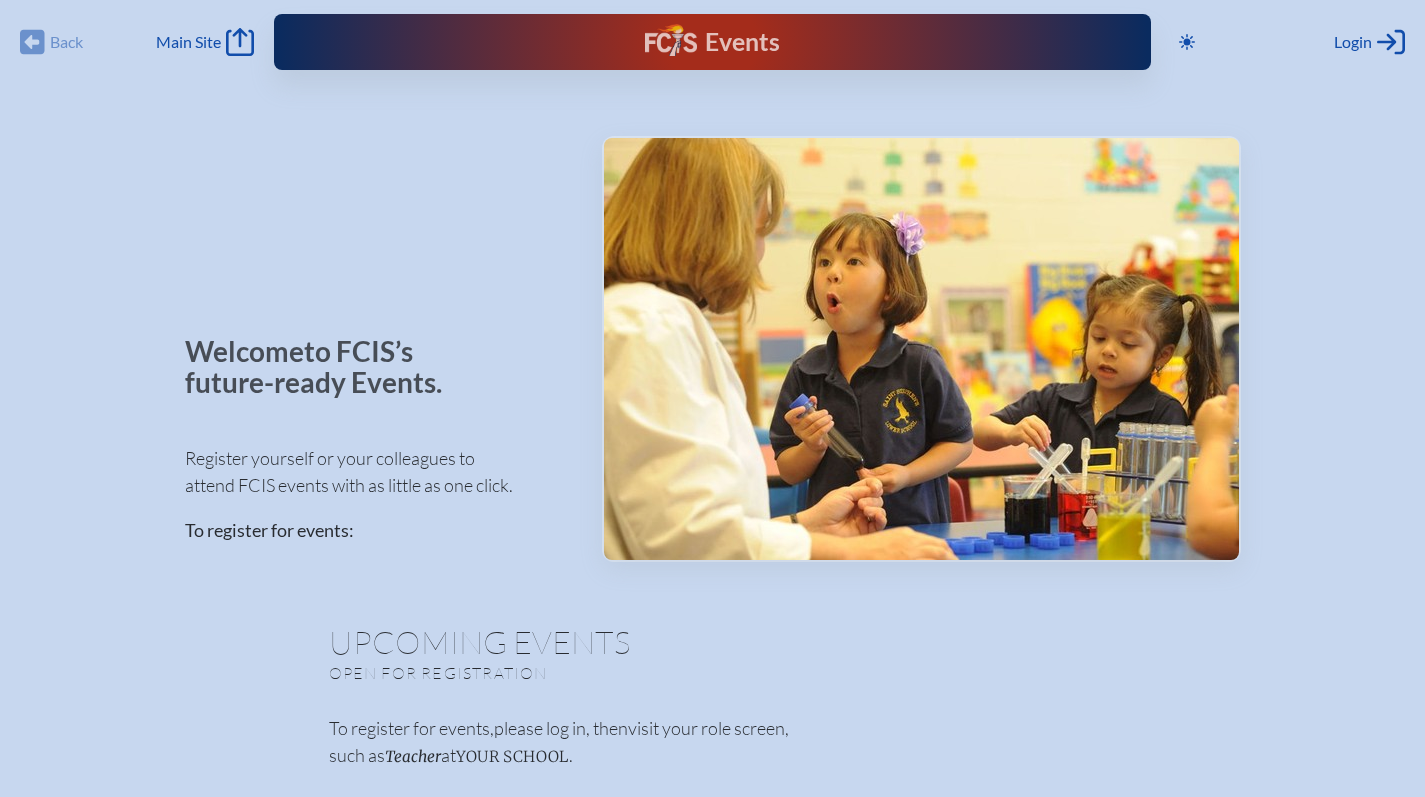 scroll, scrollTop: 0, scrollLeft: 0, axis: both 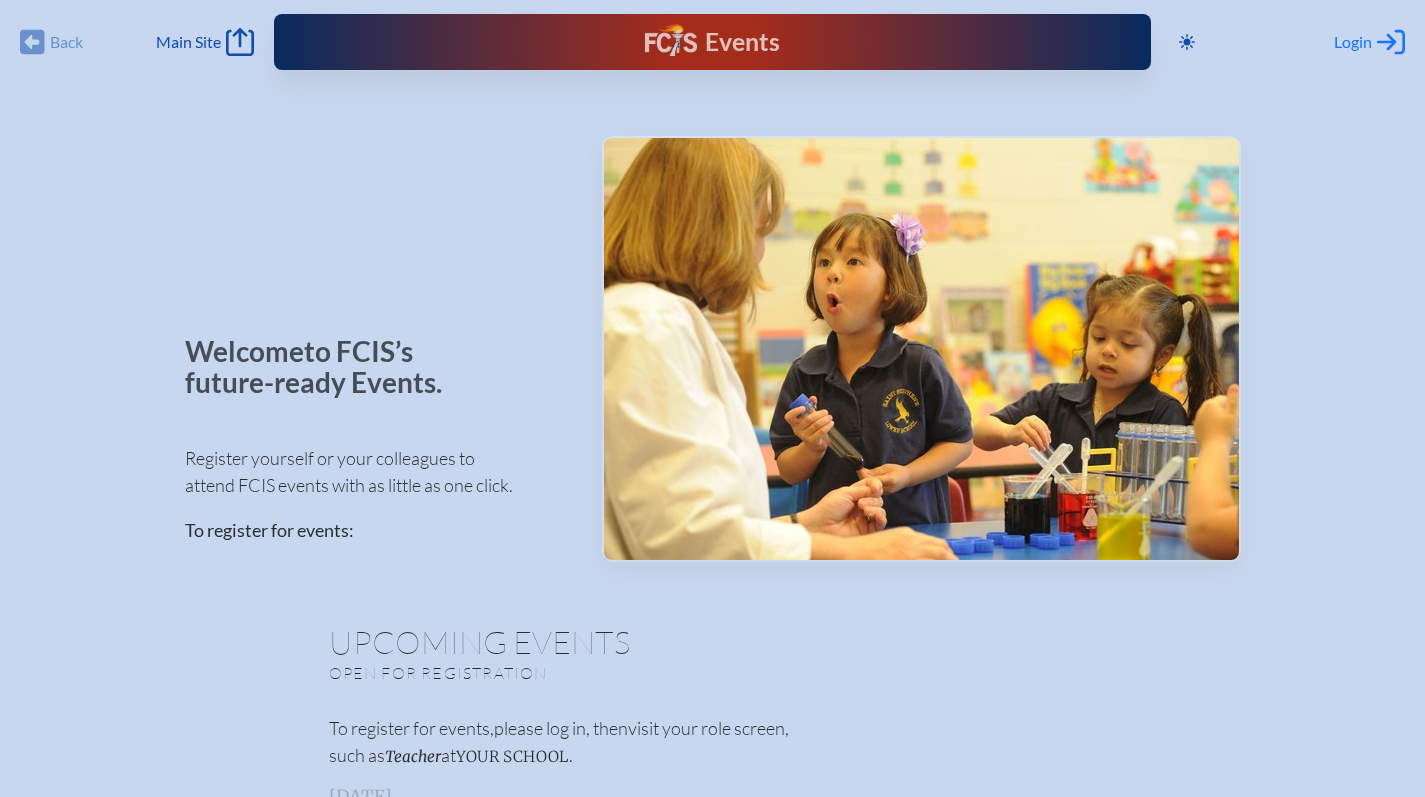 click on "Login" at bounding box center [1353, 42] 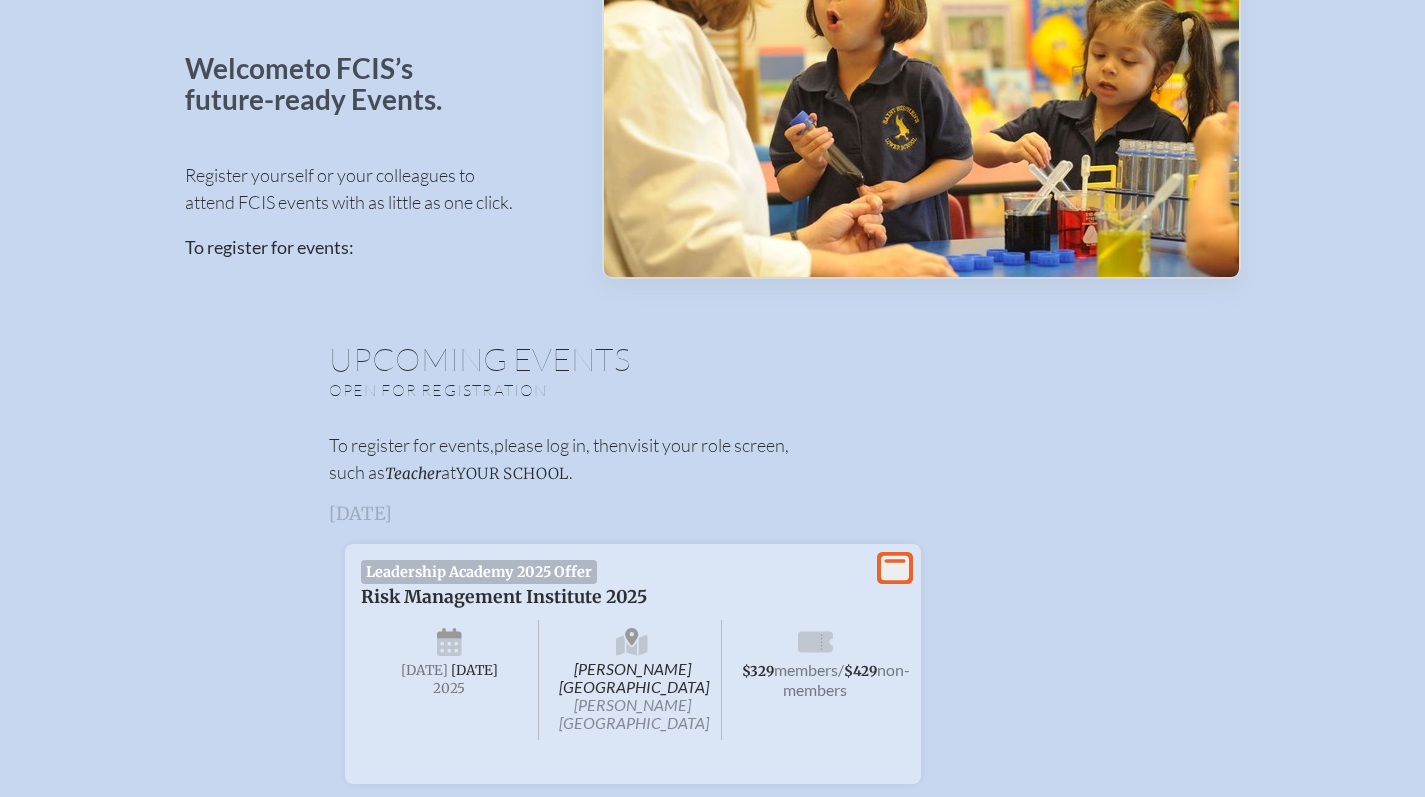 scroll, scrollTop: 0, scrollLeft: 0, axis: both 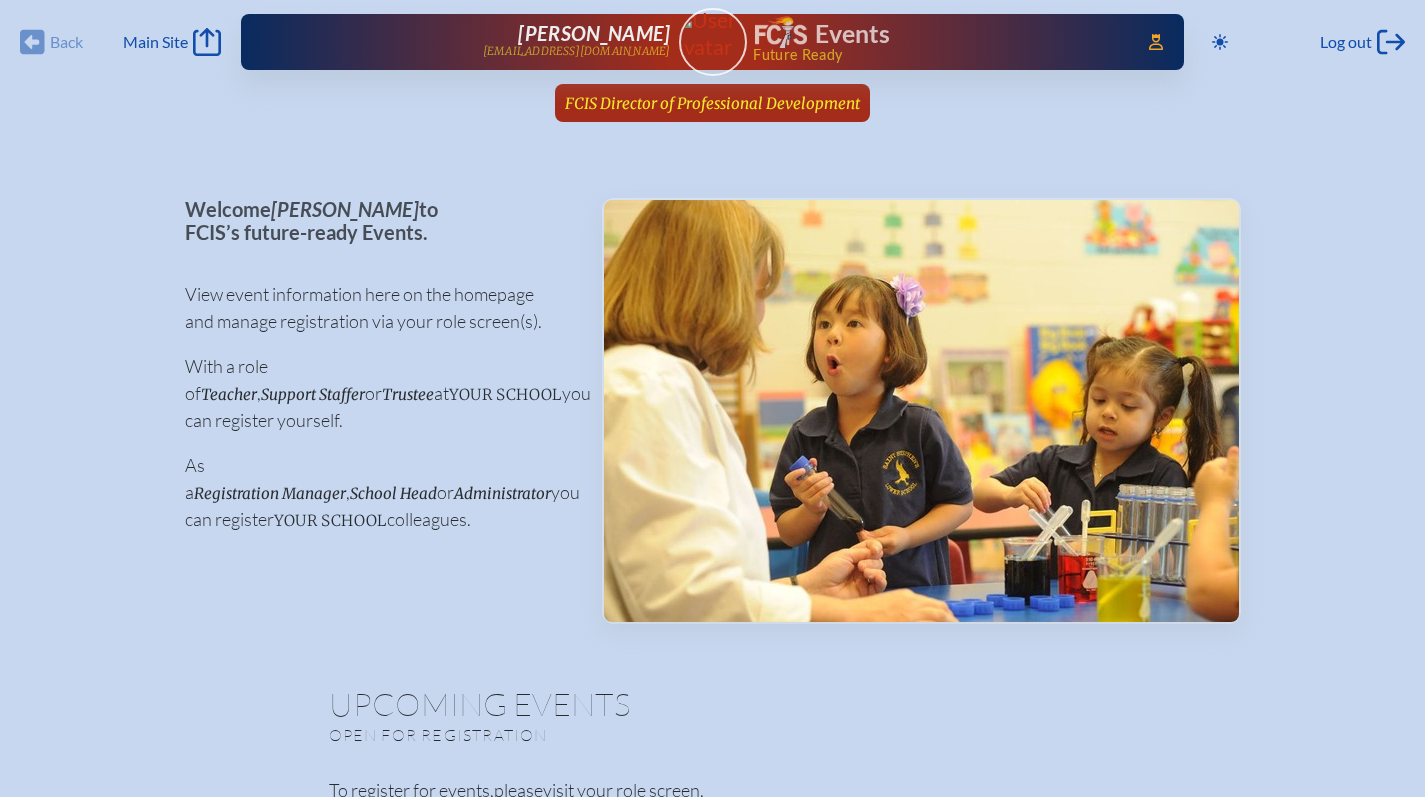 click on "FCIS Director of Professional Development" at bounding box center (712, 103) 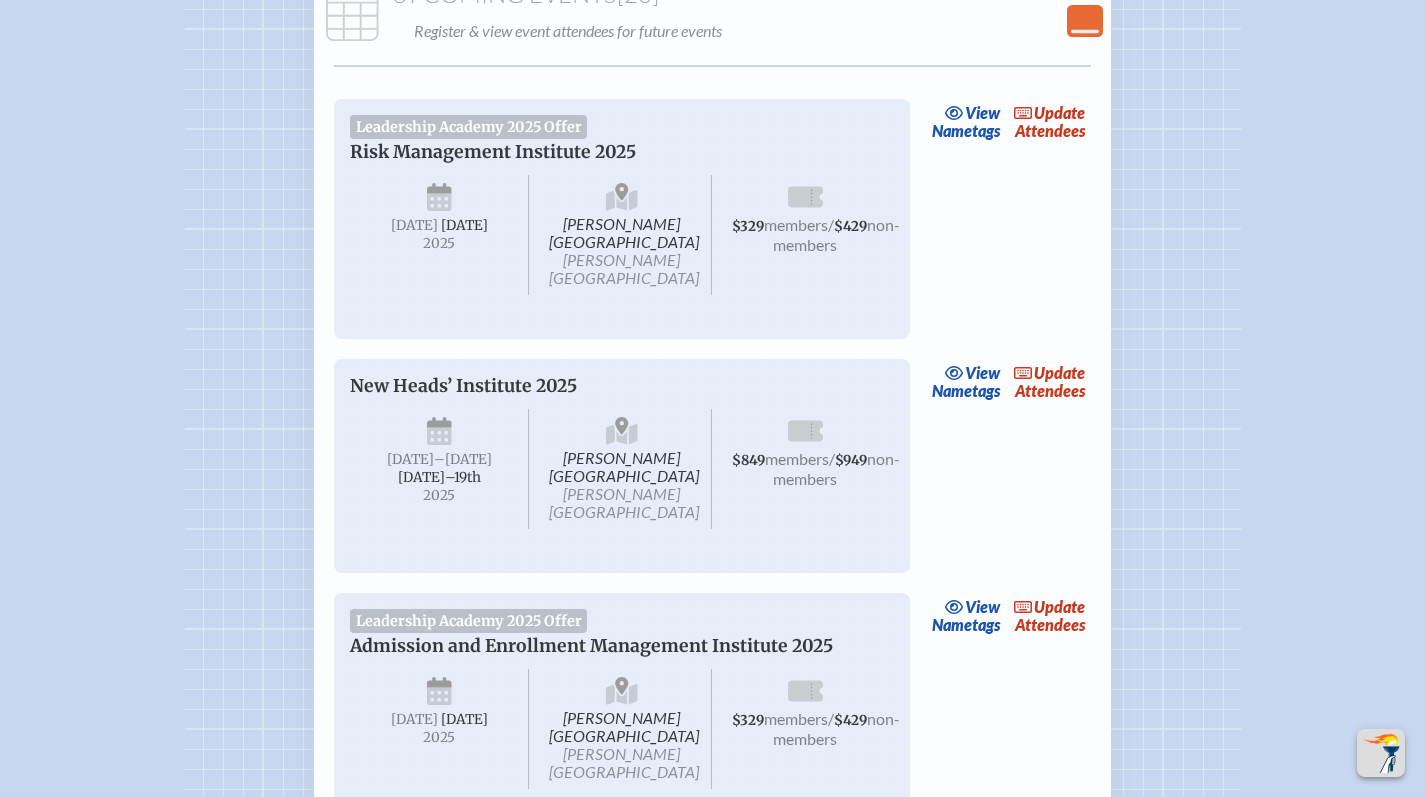 scroll, scrollTop: 567, scrollLeft: 0, axis: vertical 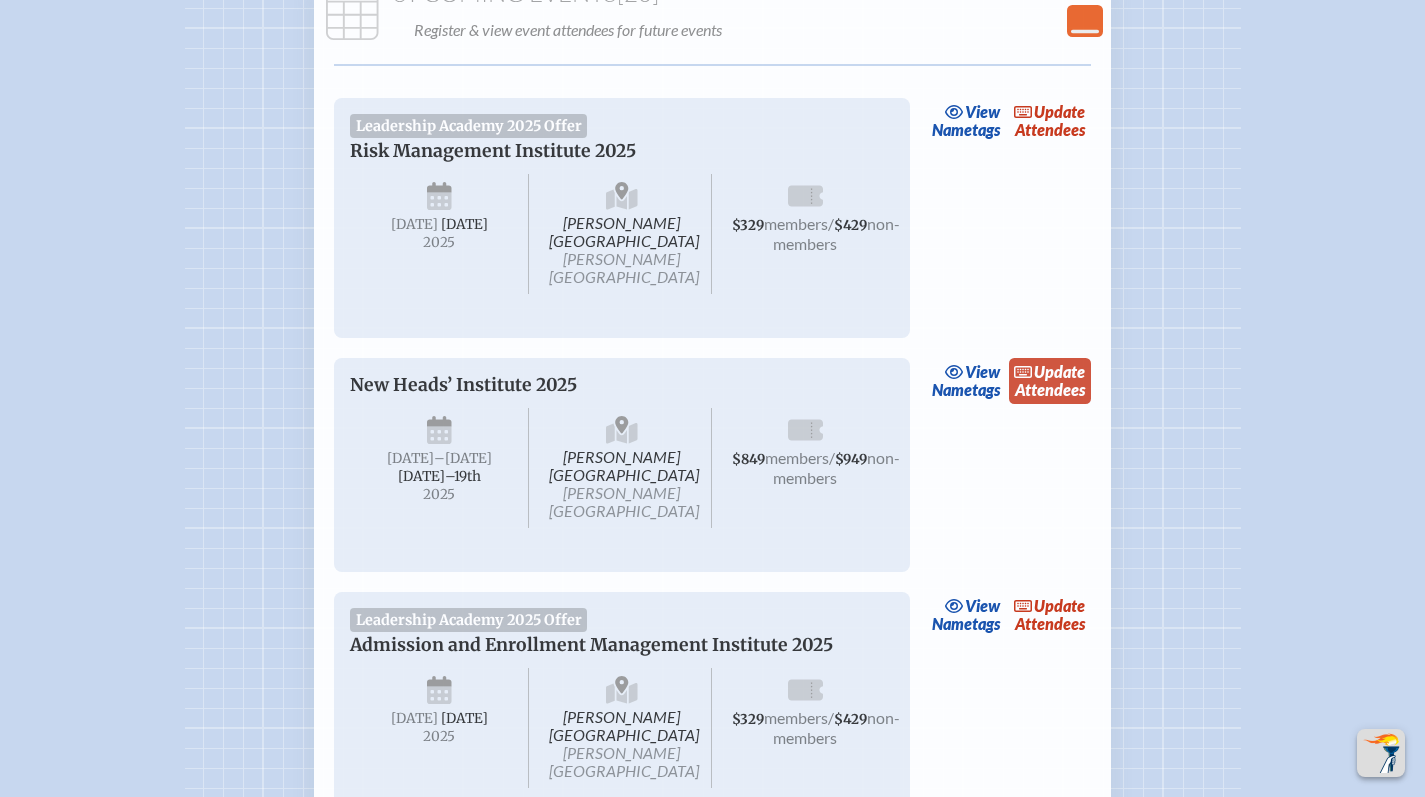 click on "update  Attendees" at bounding box center (1050, 381) 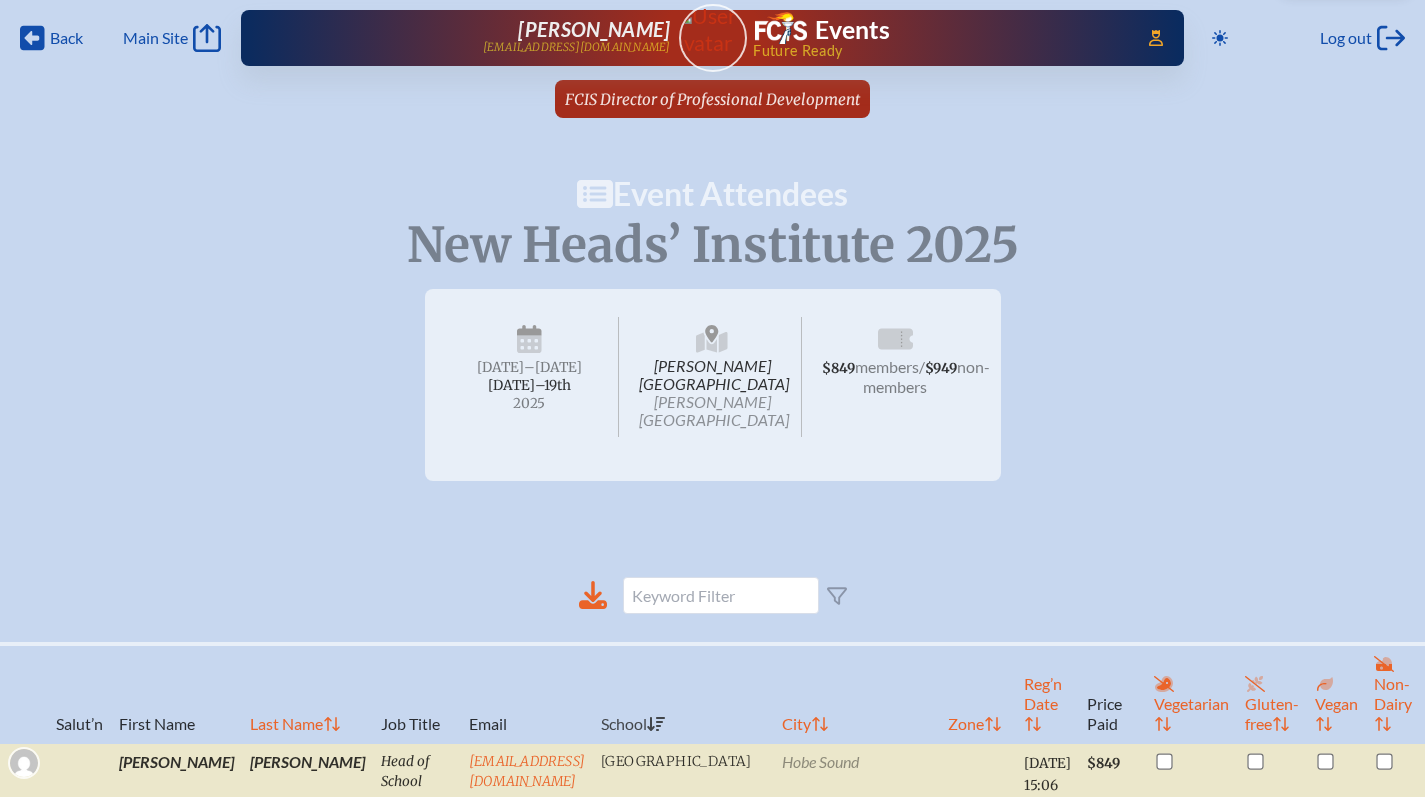 scroll, scrollTop: 18, scrollLeft: 0, axis: vertical 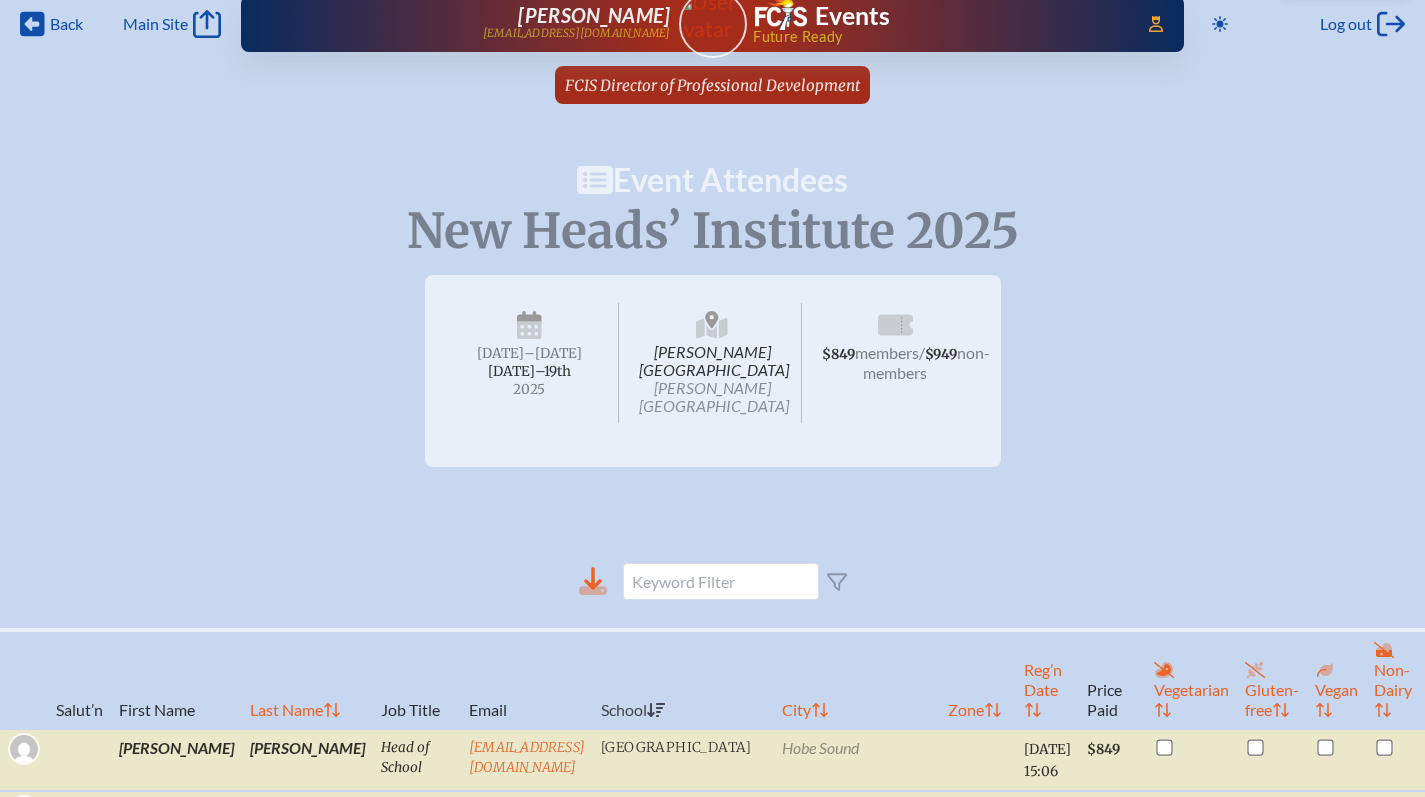 click 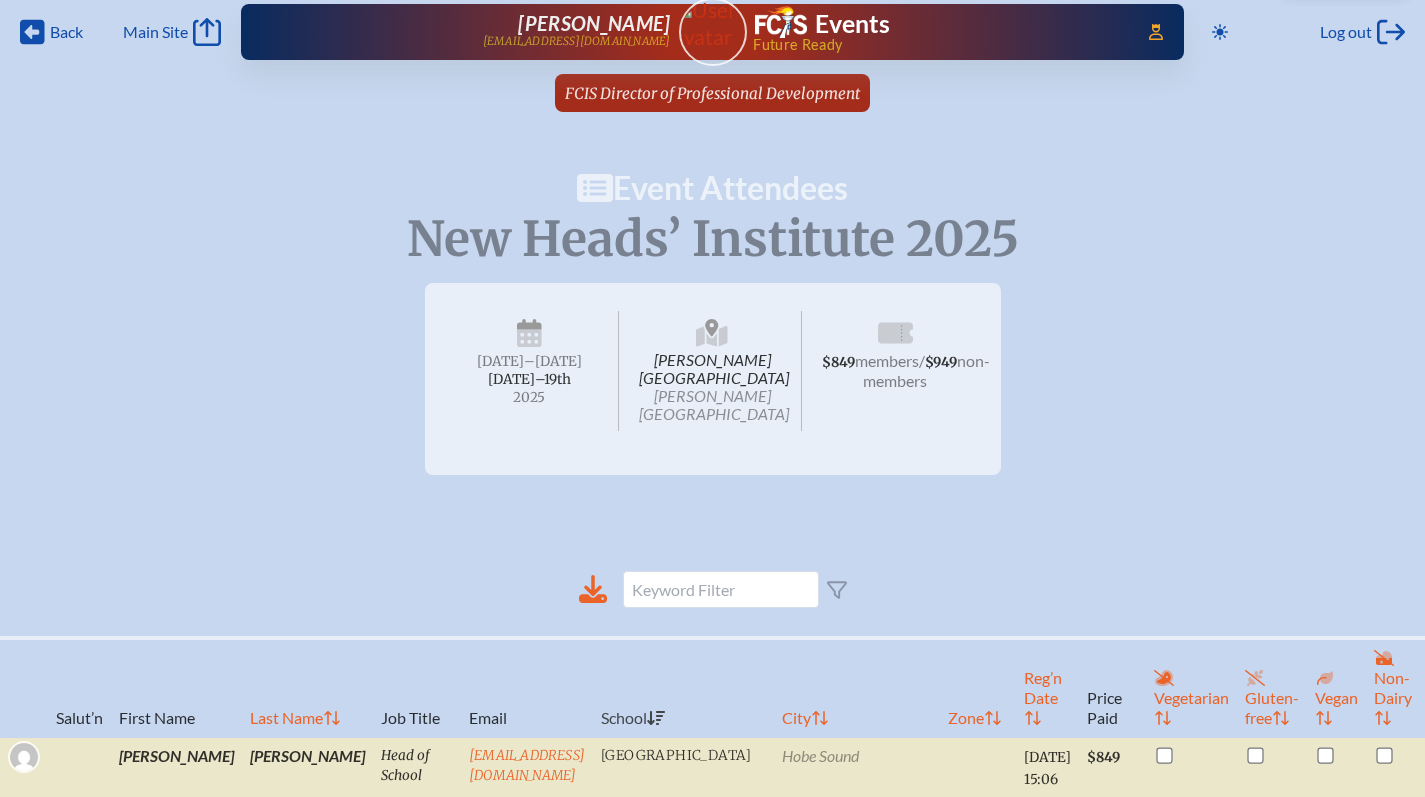 scroll, scrollTop: 0, scrollLeft: 0, axis: both 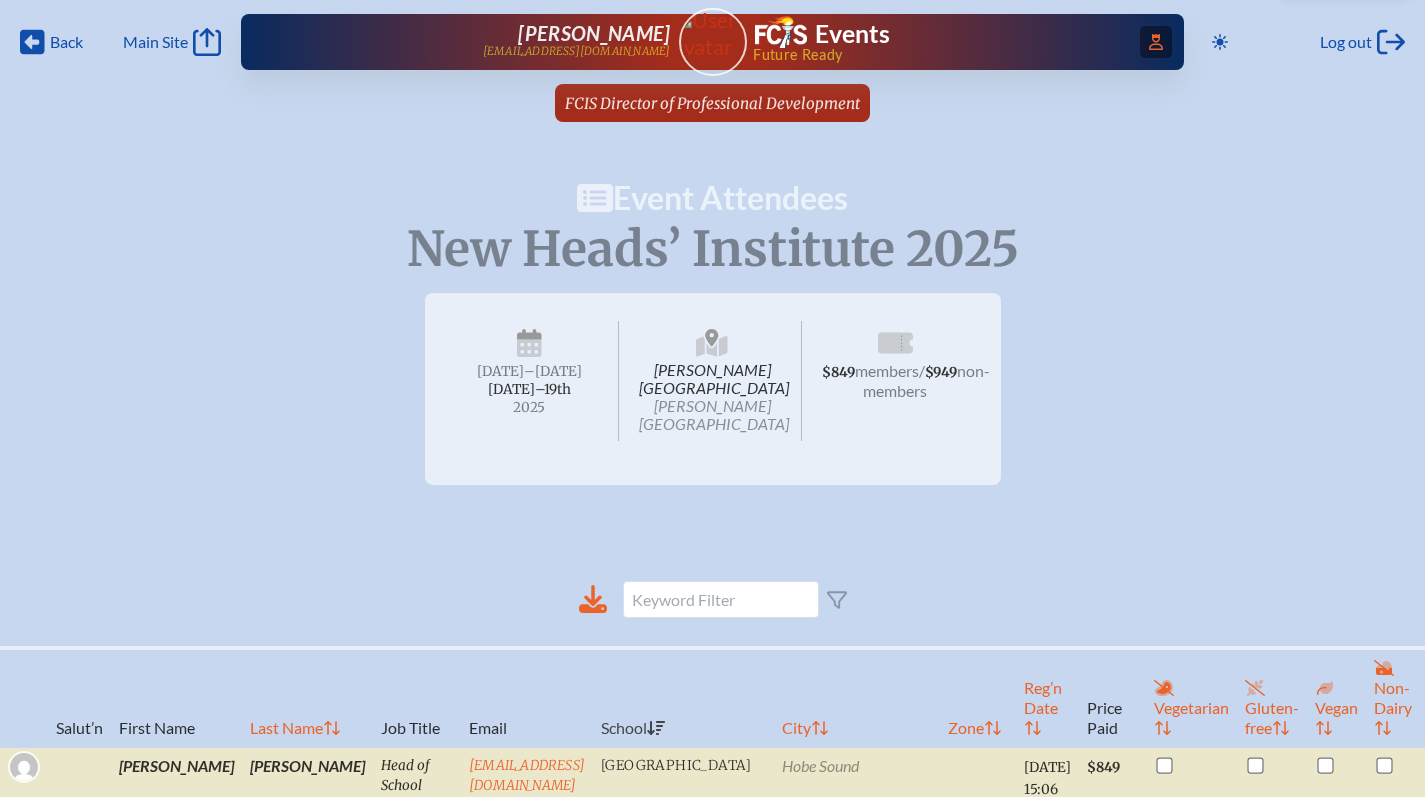 click on "Access Users..." 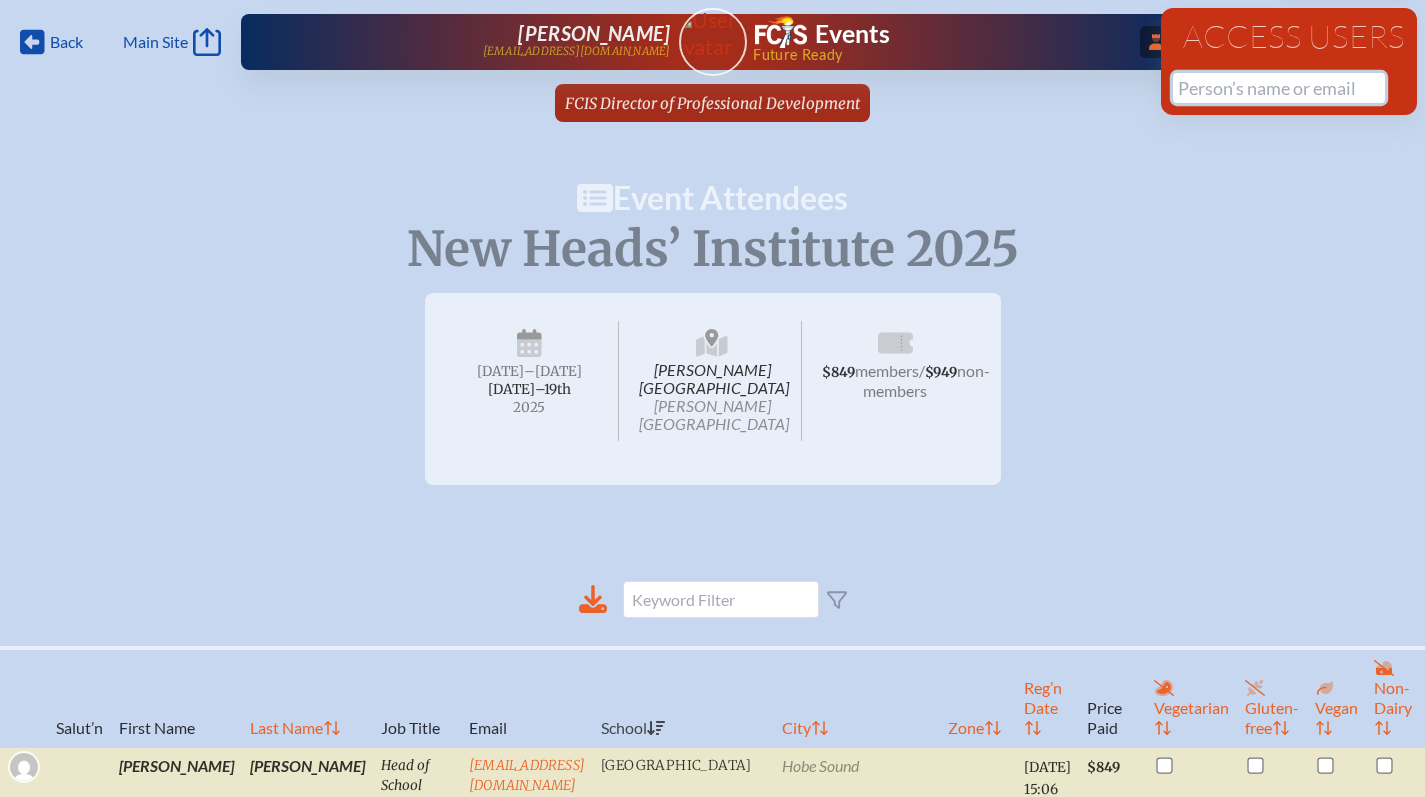 click at bounding box center (1279, 88) 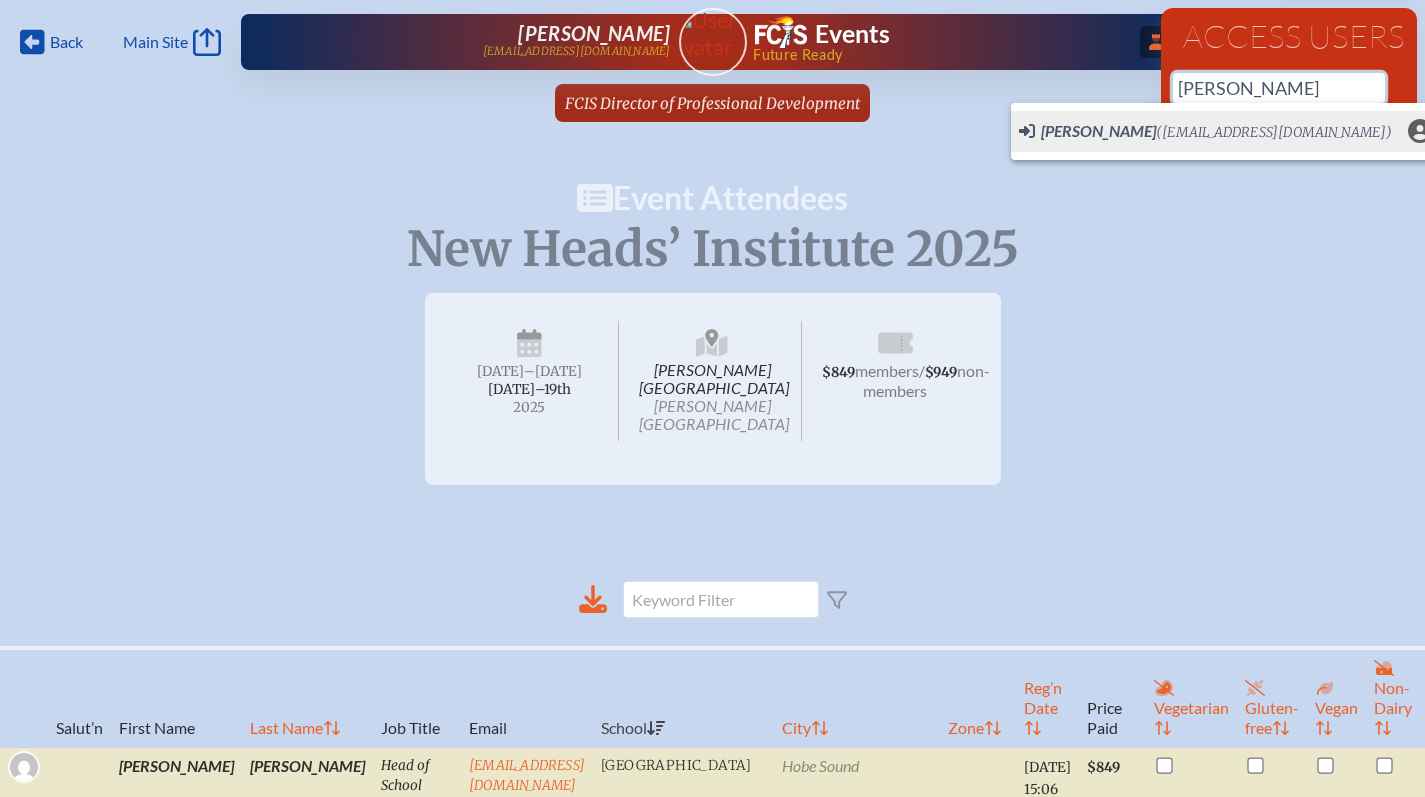 scroll, scrollTop: 0, scrollLeft: 15, axis: horizontal 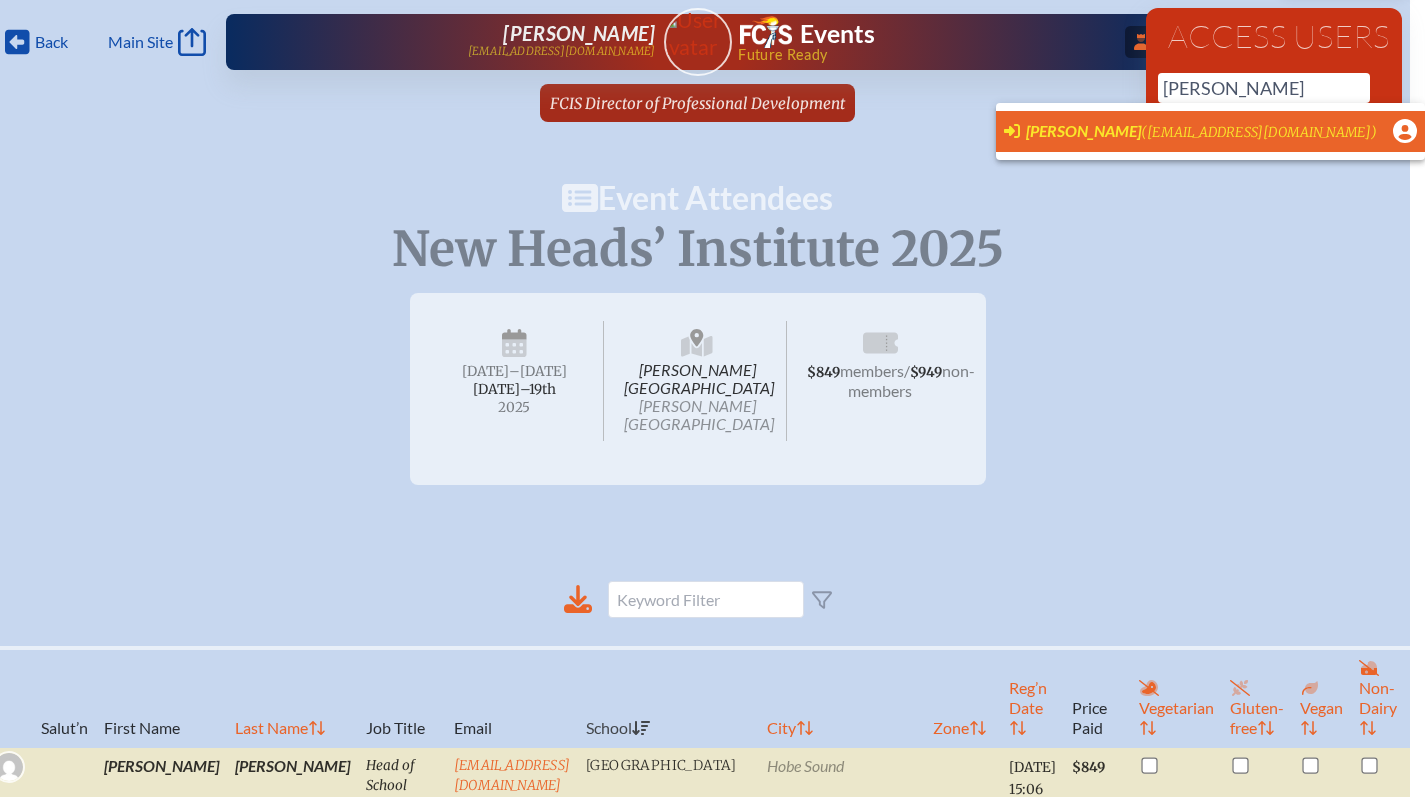 click on "(asmall@cornerstonelc.com)" at bounding box center [1259, 132] 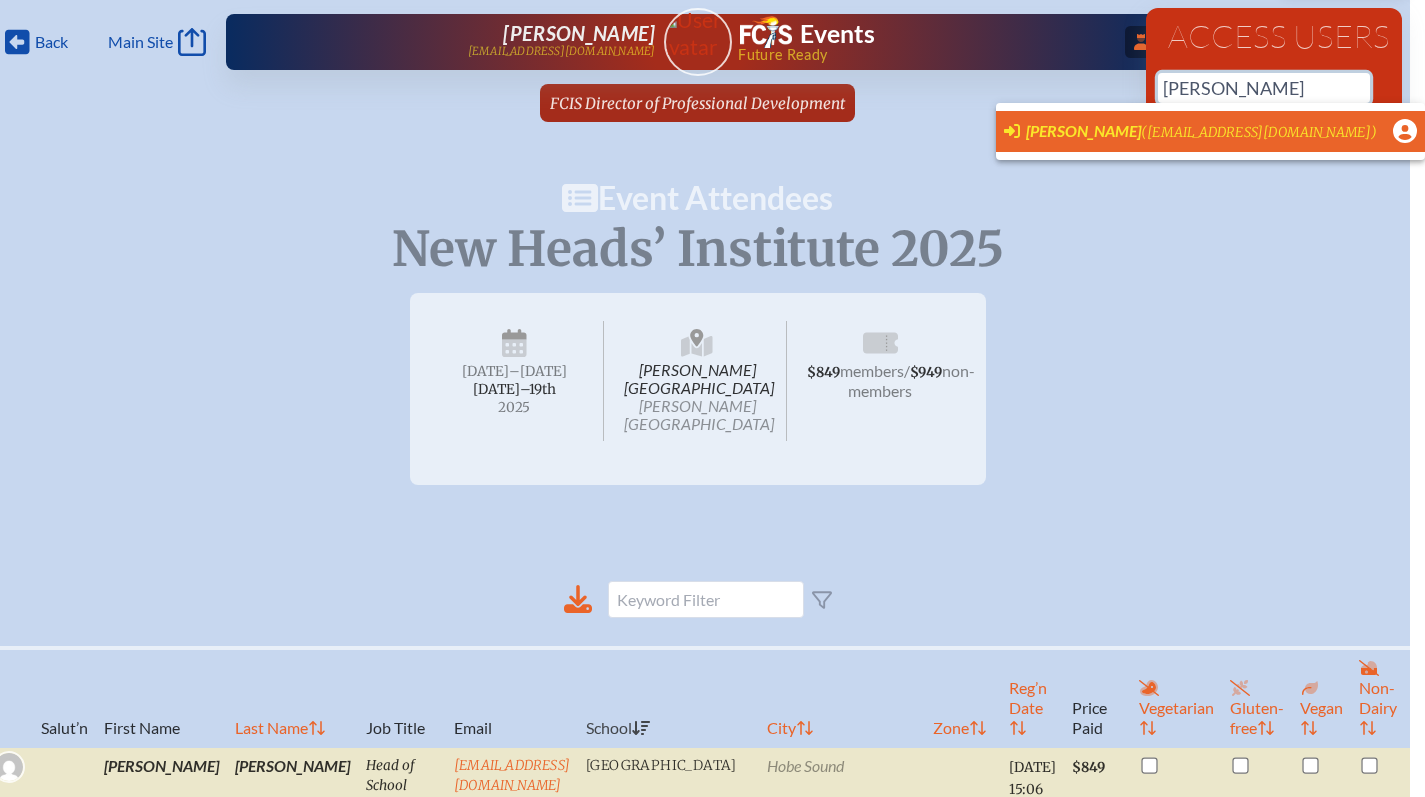 type on "asmall@cornerstonelc.com" 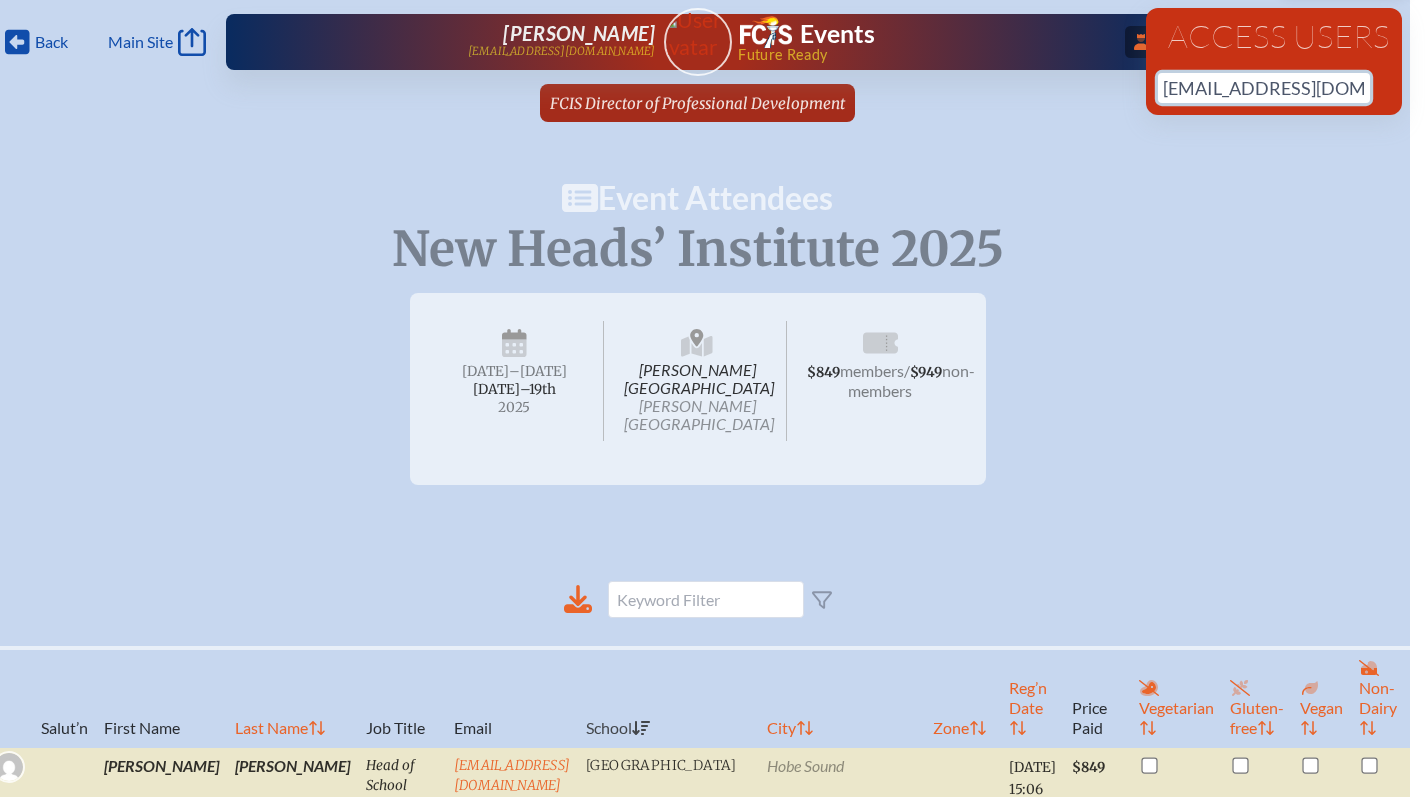 type 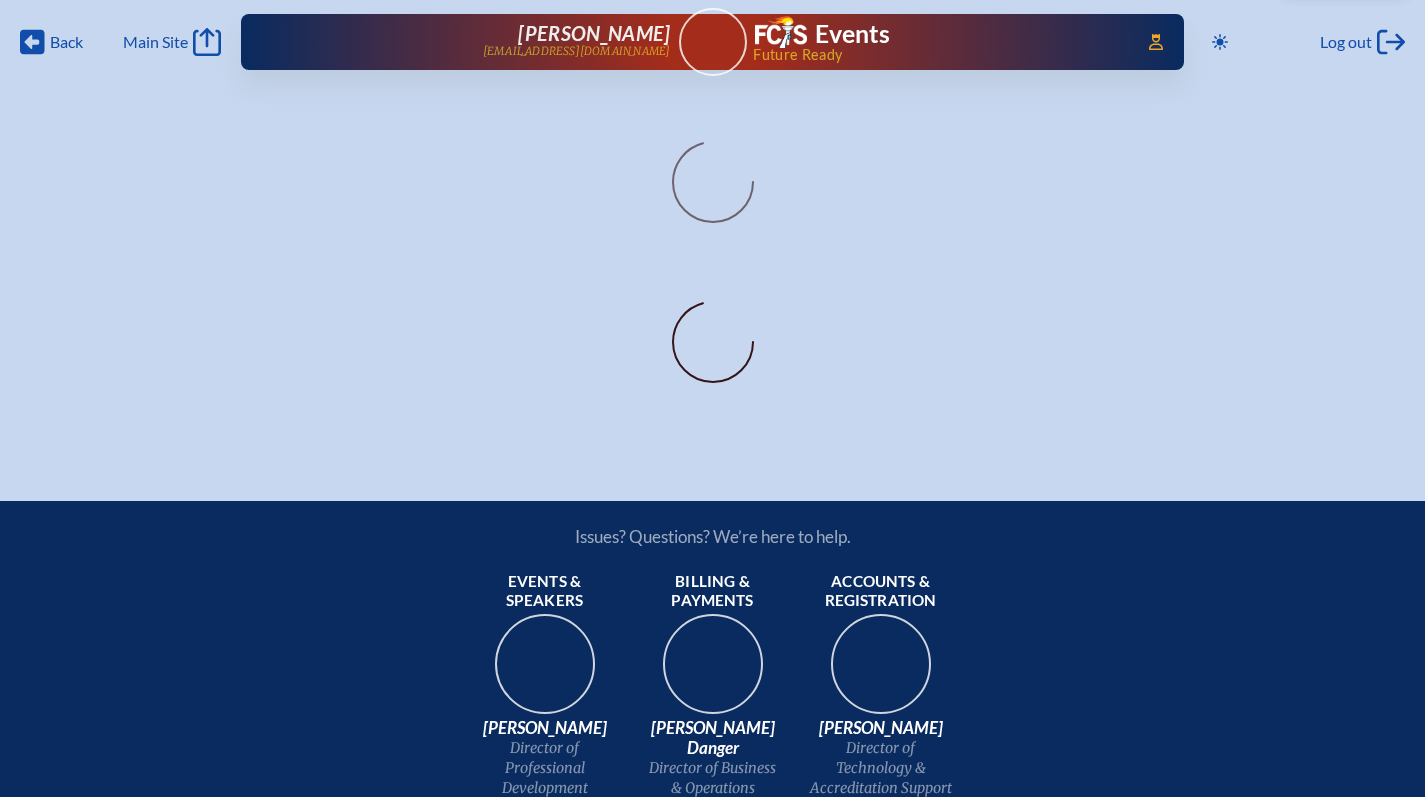 scroll, scrollTop: 0, scrollLeft: 0, axis: both 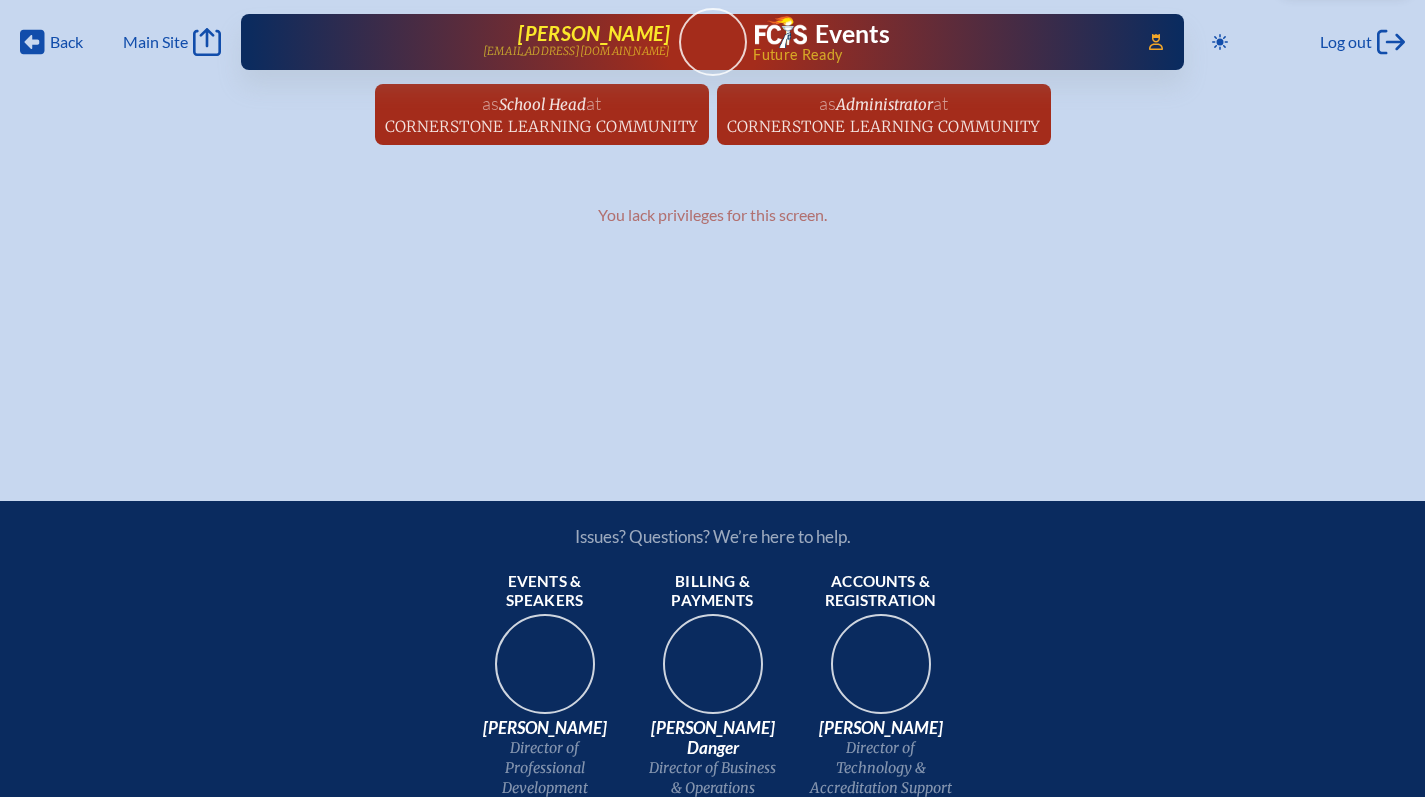 click on "[PERSON_NAME]" at bounding box center (594, 33) 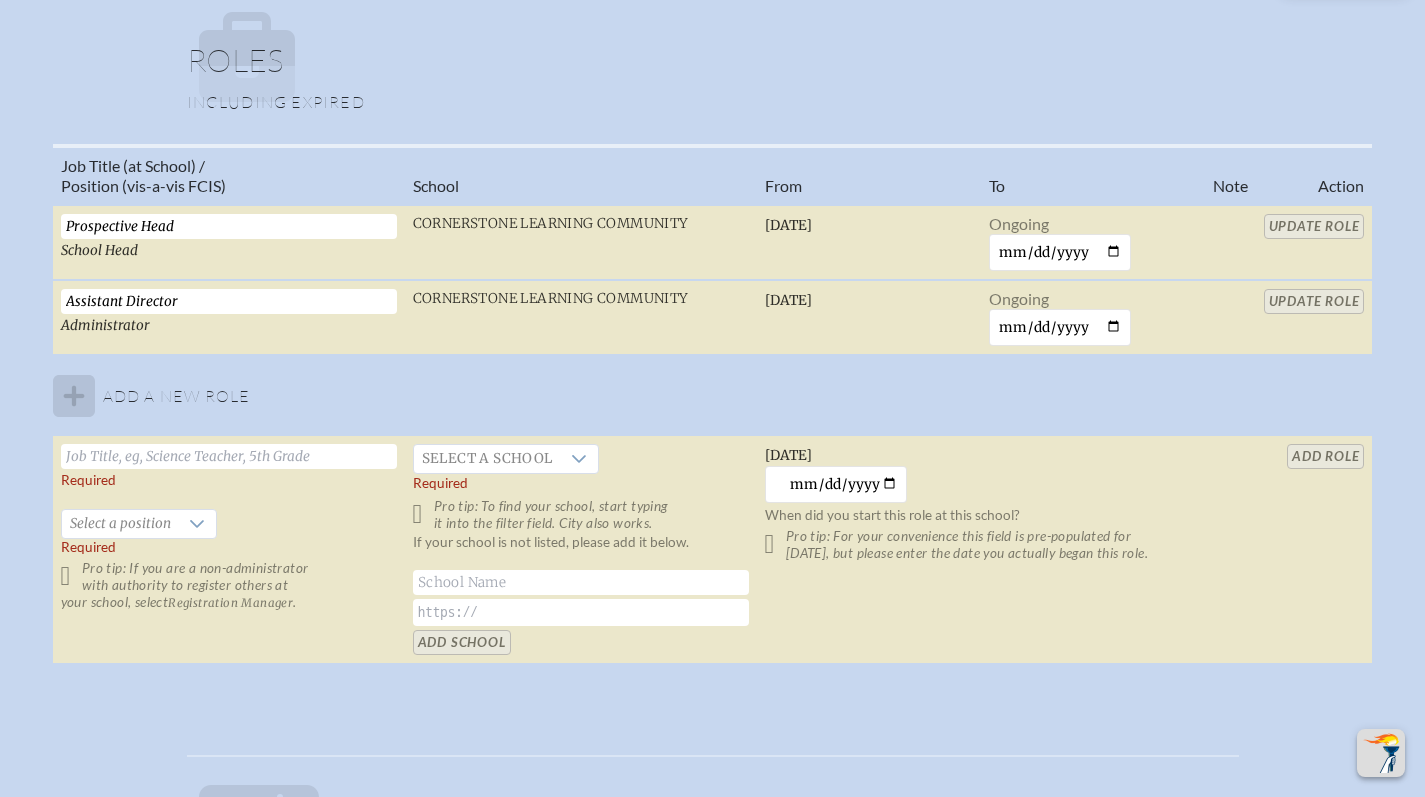 scroll, scrollTop: 1233, scrollLeft: 0, axis: vertical 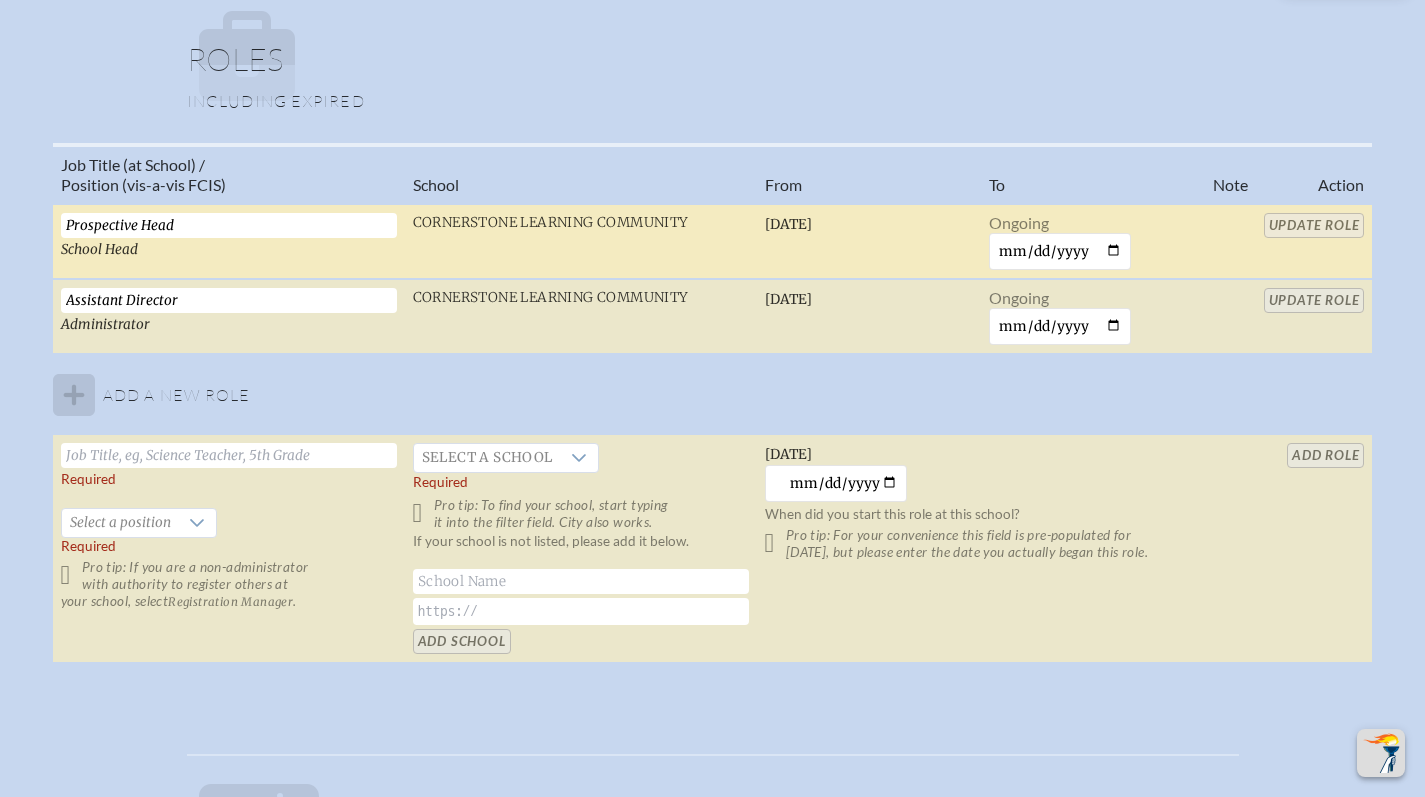 click on "Prospective Head" at bounding box center (229, 225) 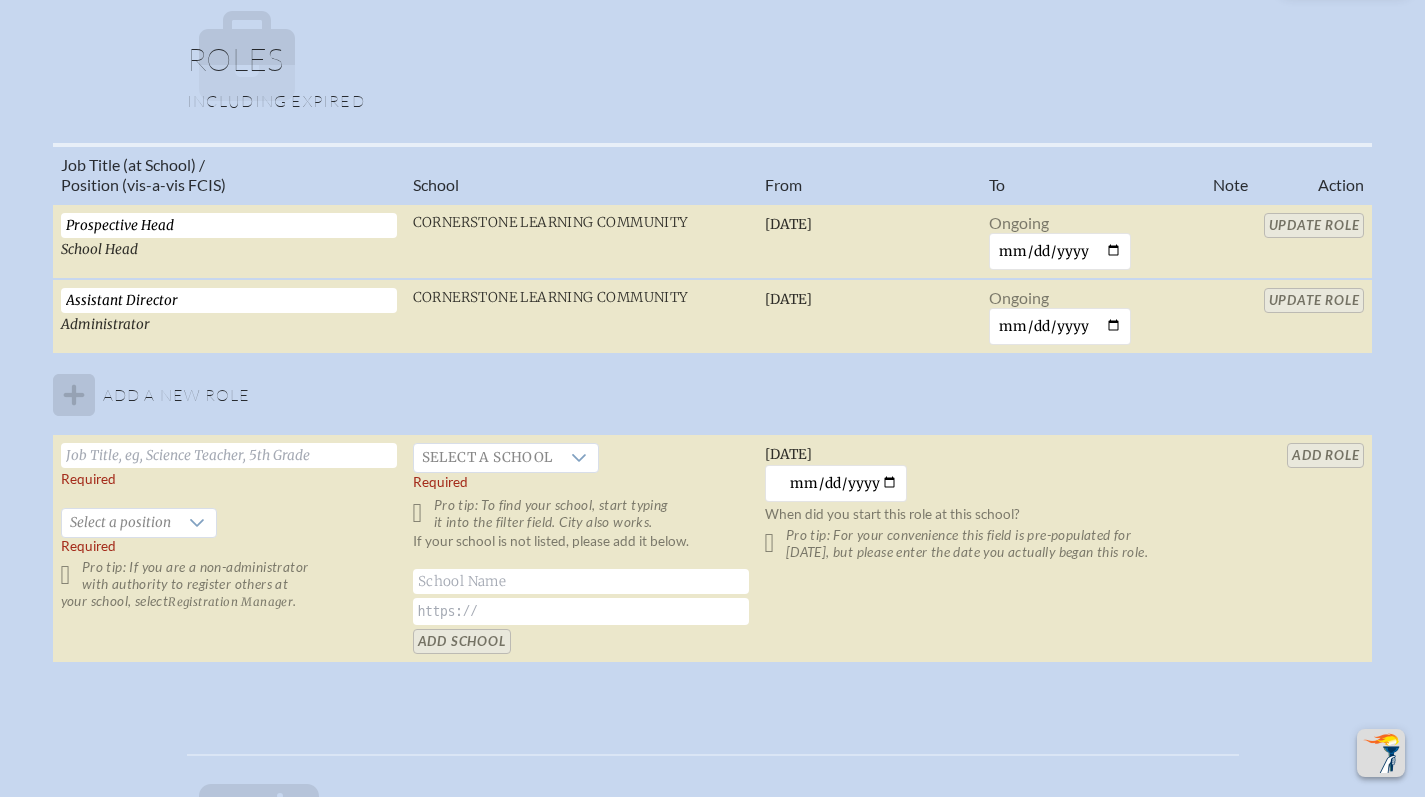 drag, startPoint x: 215, startPoint y: 223, endPoint x: 10, endPoint y: 209, distance: 205.4775 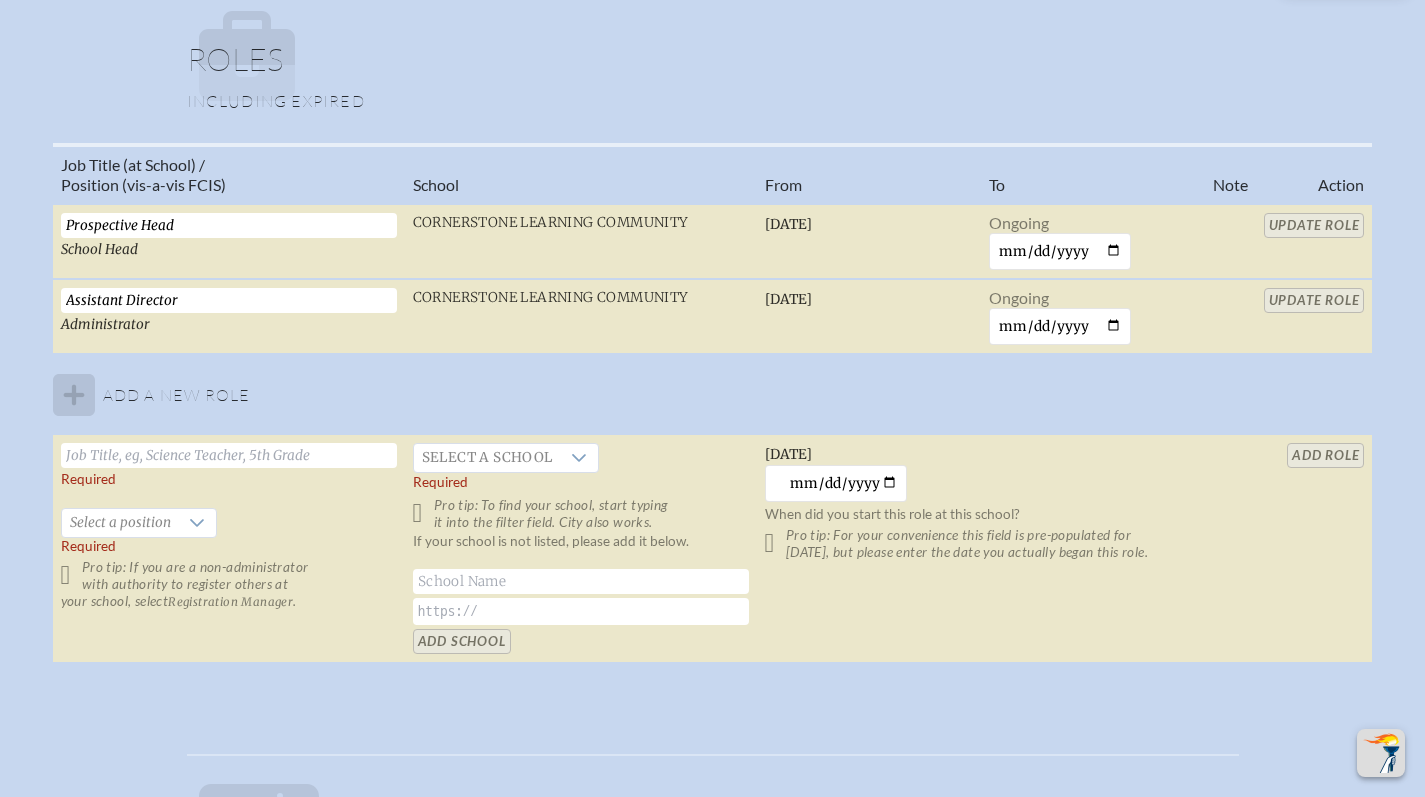click on "Job Title (at School) /  Position (vis-a-vis FCIS)  School  From   To  Note Action Prospective Head School Head Cornerstone Learning Community Tuesday, October 1st, 2024 Ongoing Update Role Assistant Director Administrator Cornerstone Learning Community Monday, August 1st, 2022 Ongoing Update Role  Add a new role   Required      Select a position  Required   Pro tip: If you are a non-administrator with authority to register others at your school, select  Registration Manager .  Select a school  Required   Pro tip: To find your school, start typing it into the filter field. City also works.   If your school is not listed, please add it below. Add School Sunday, July 6th, 2025 2025-07-06 When did you start this role at this school?  Pro tip: For your convenience this field is pre-populated for yesterday, but please enter the date you actually began this role.  add Role" at bounding box center (712, 411) 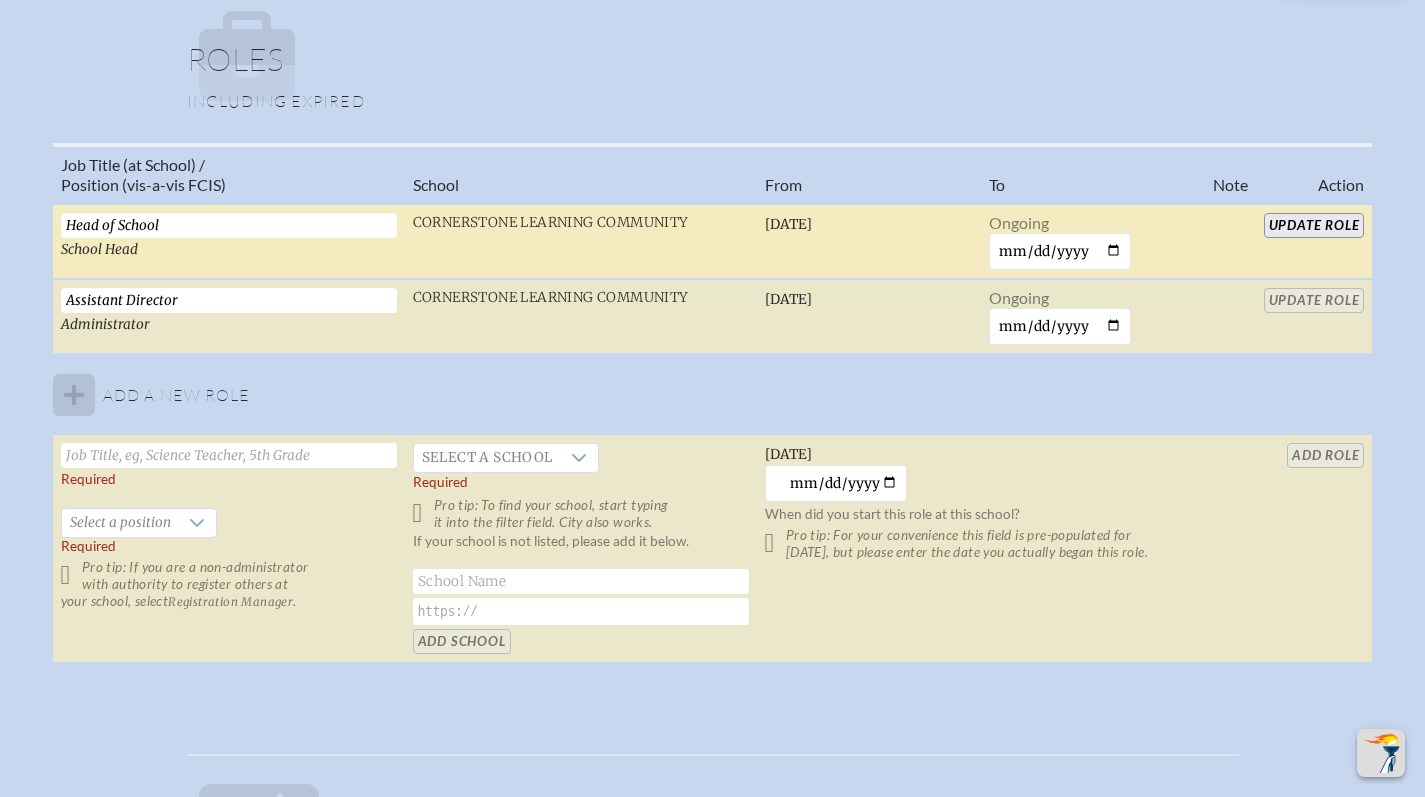 type on "Head of School" 